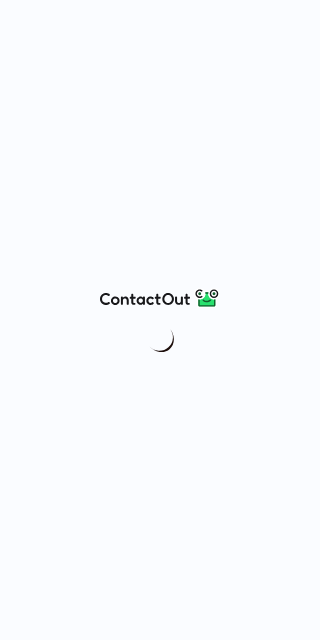 scroll, scrollTop: 0, scrollLeft: 0, axis: both 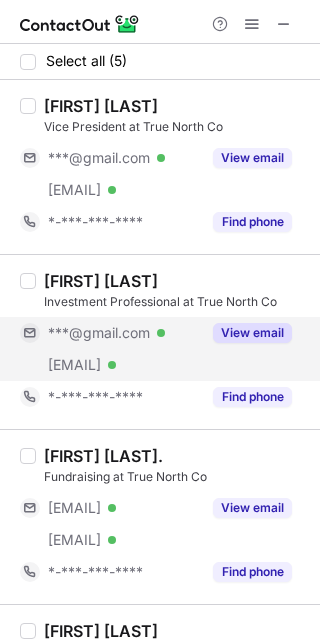 click on "View email" at bounding box center (252, 333) 